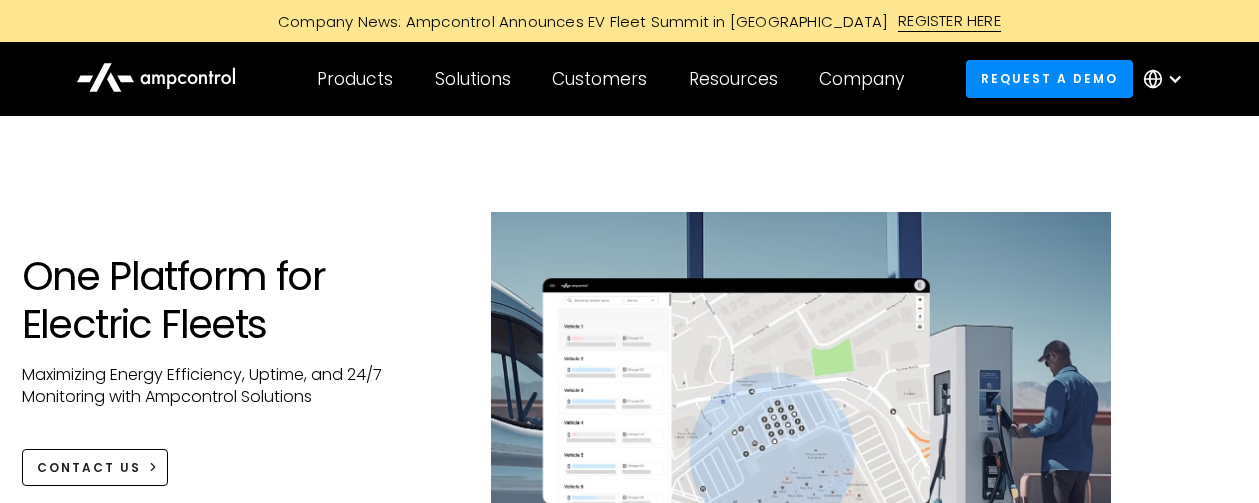scroll, scrollTop: 0, scrollLeft: 0, axis: both 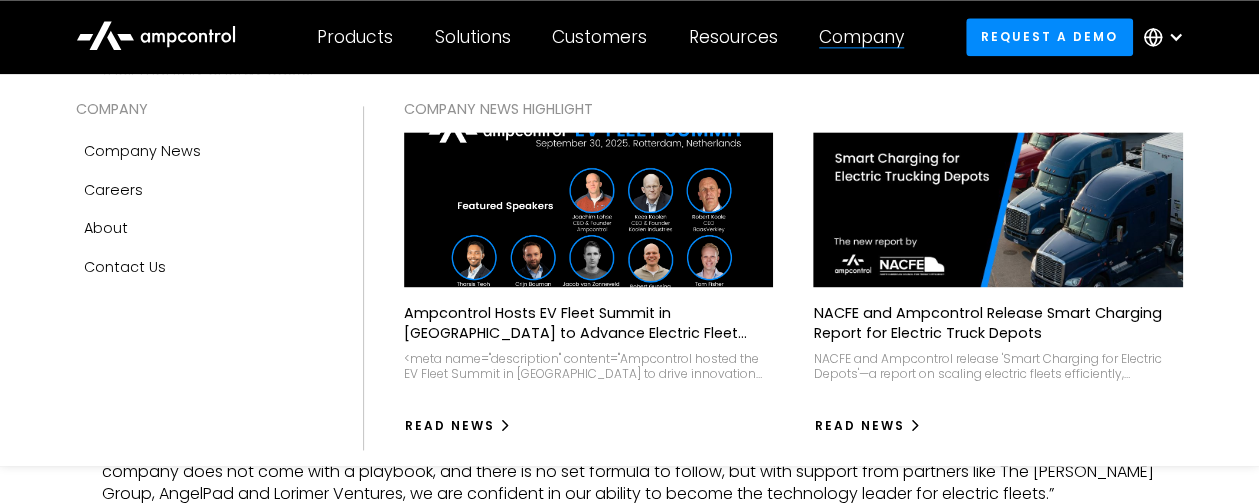 click on "Company" at bounding box center (861, 37) 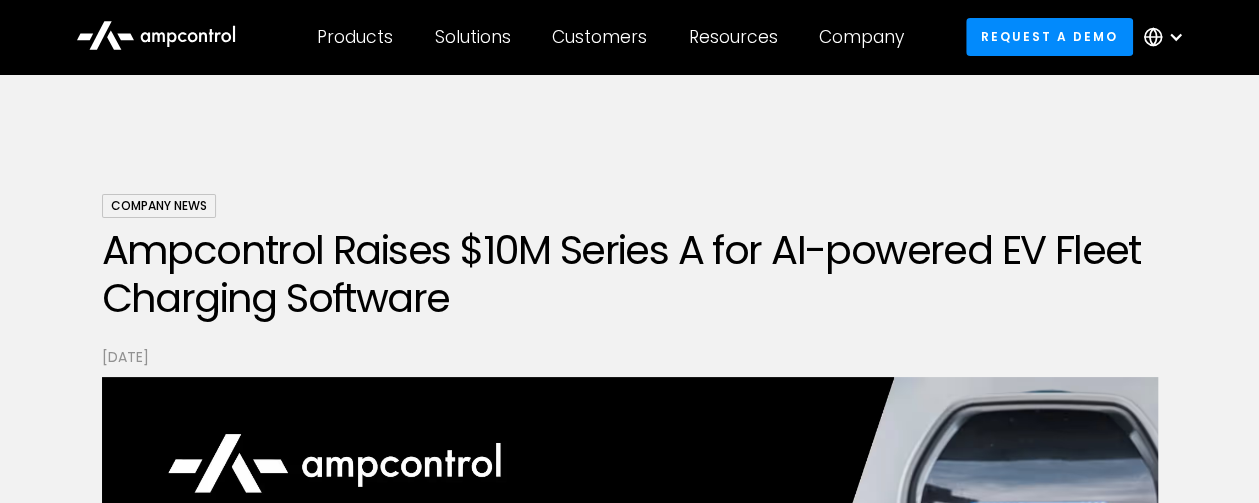 scroll, scrollTop: 0, scrollLeft: 0, axis: both 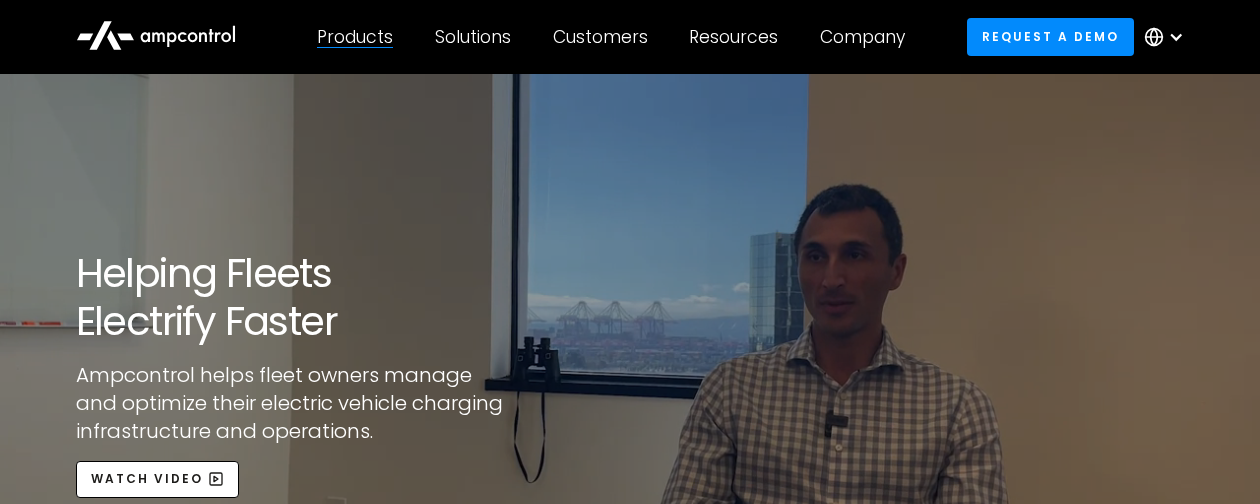 click on "Products" at bounding box center [355, 37] 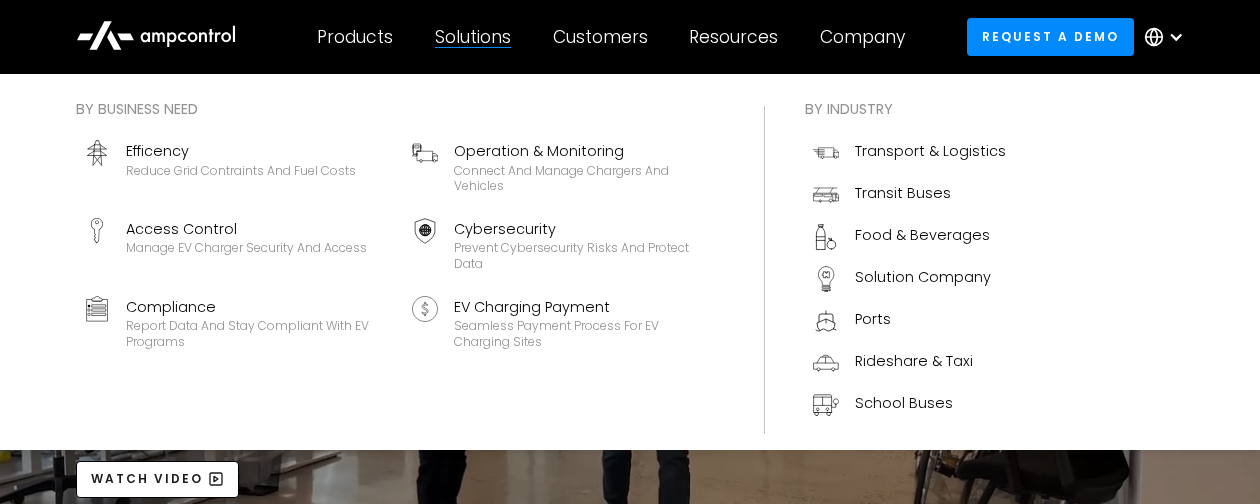 click on "Solutions" at bounding box center (473, 37) 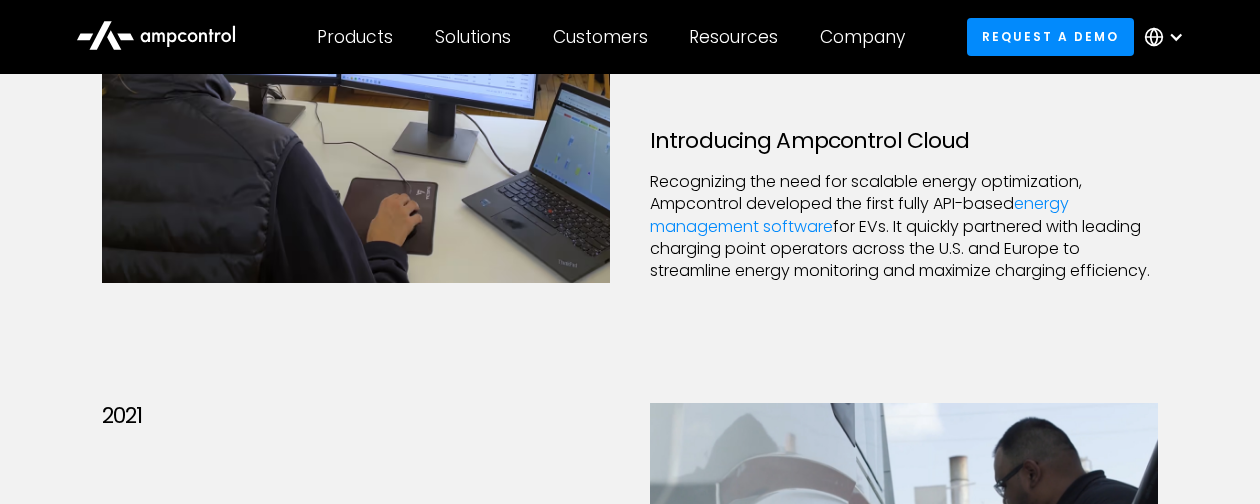 scroll, scrollTop: 2800, scrollLeft: 0, axis: vertical 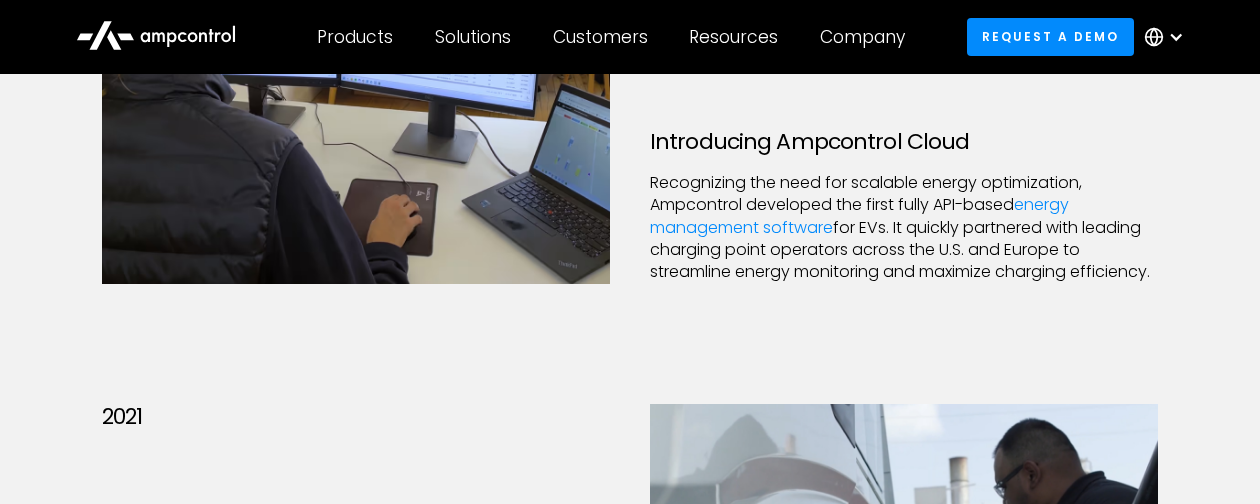 click on "Recognizing the need for scalable energy optimization, Ampcontrol developed the first fully API-based  energy management software  for EVs. It quickly partnered with leading charging point operators across the U.S. and Europe to streamline energy monitoring and maximize charging efficiency." at bounding box center [904, 228] 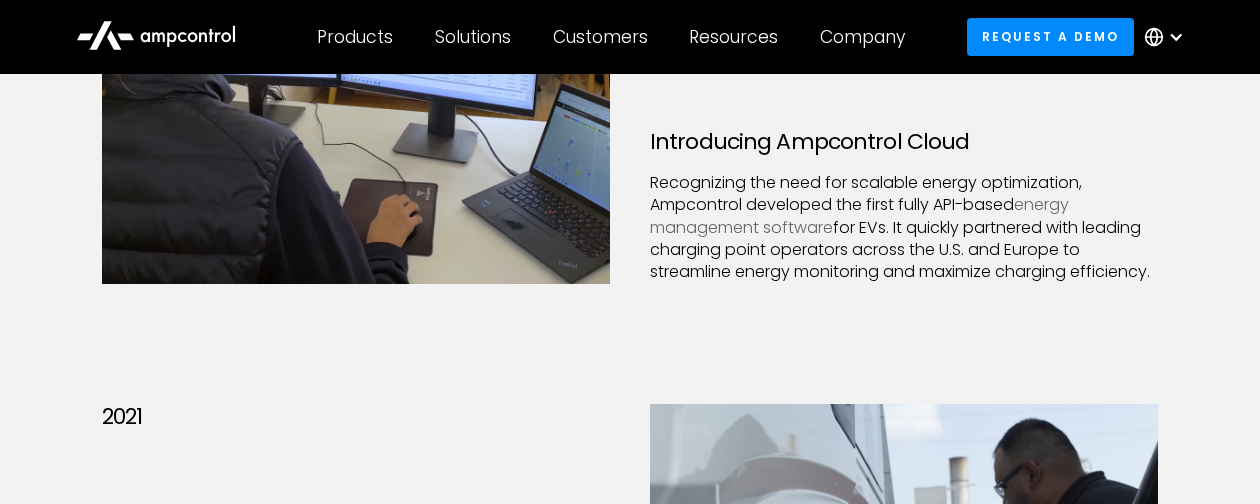 click on "energy management software" at bounding box center [859, 215] 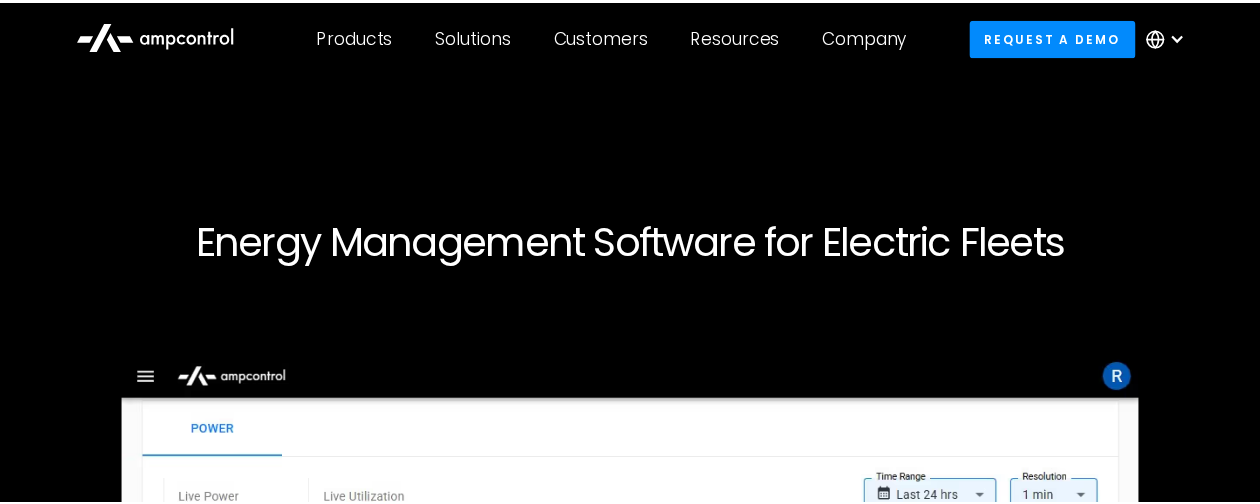 scroll, scrollTop: 0, scrollLeft: 0, axis: both 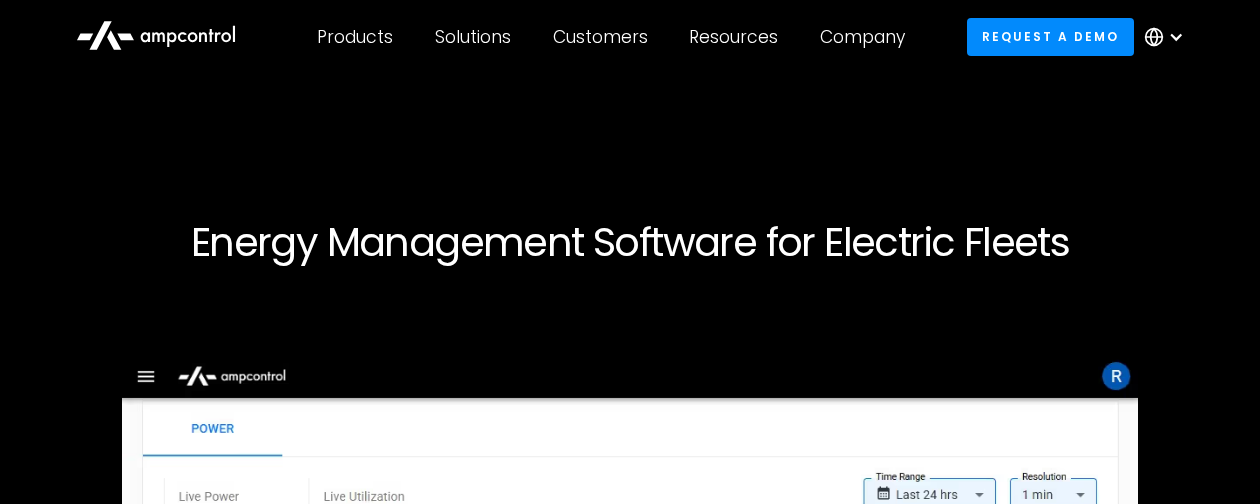 click on "Energy Management Software for Electric Fleets" at bounding box center [630, 581] 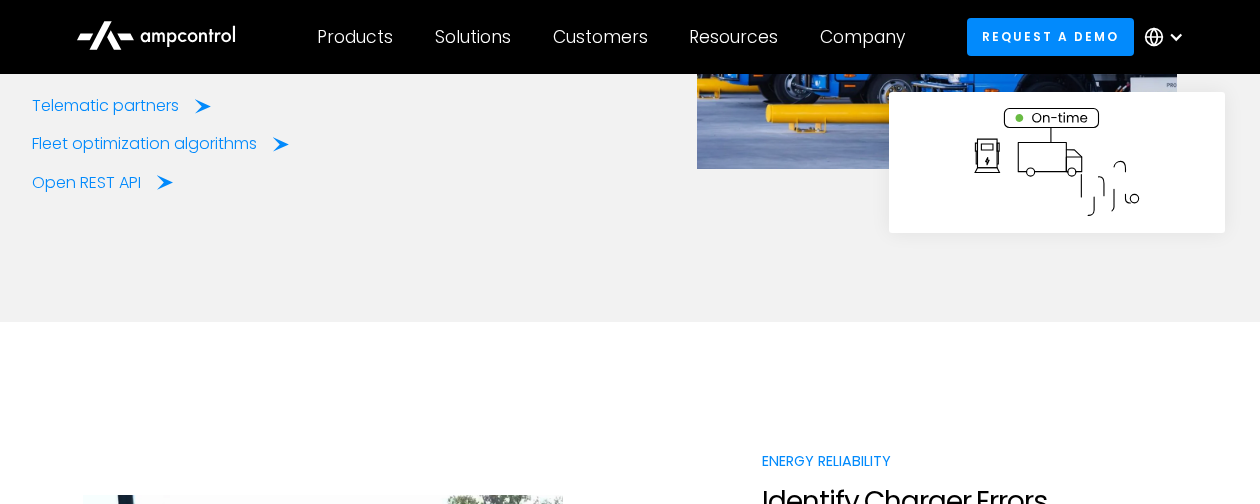scroll, scrollTop: 4480, scrollLeft: 0, axis: vertical 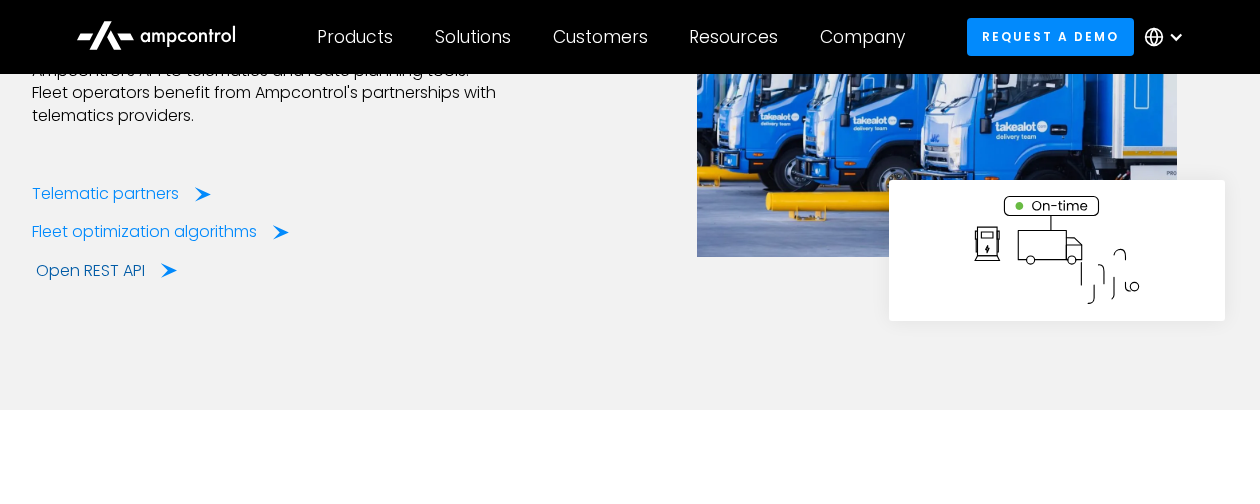 click on "Open REST API" at bounding box center (90, 271) 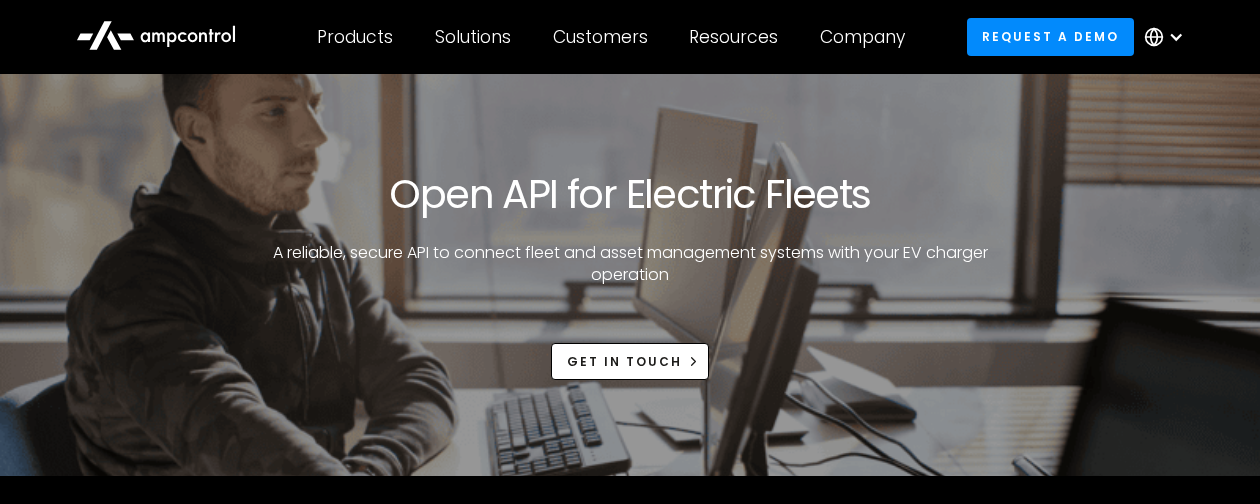 scroll, scrollTop: 0, scrollLeft: 0, axis: both 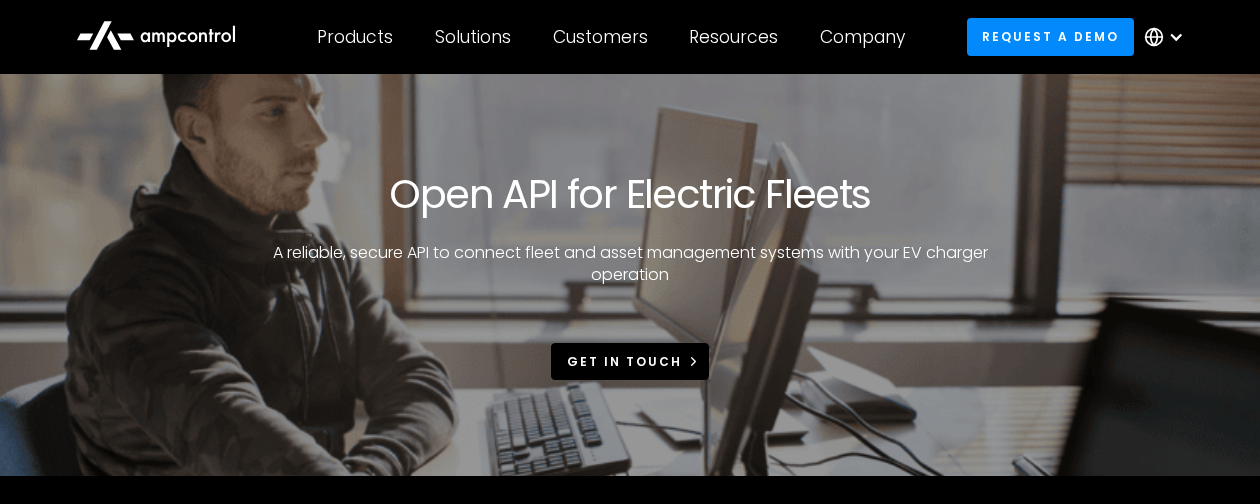 click on "Get in touch" at bounding box center [624, 362] 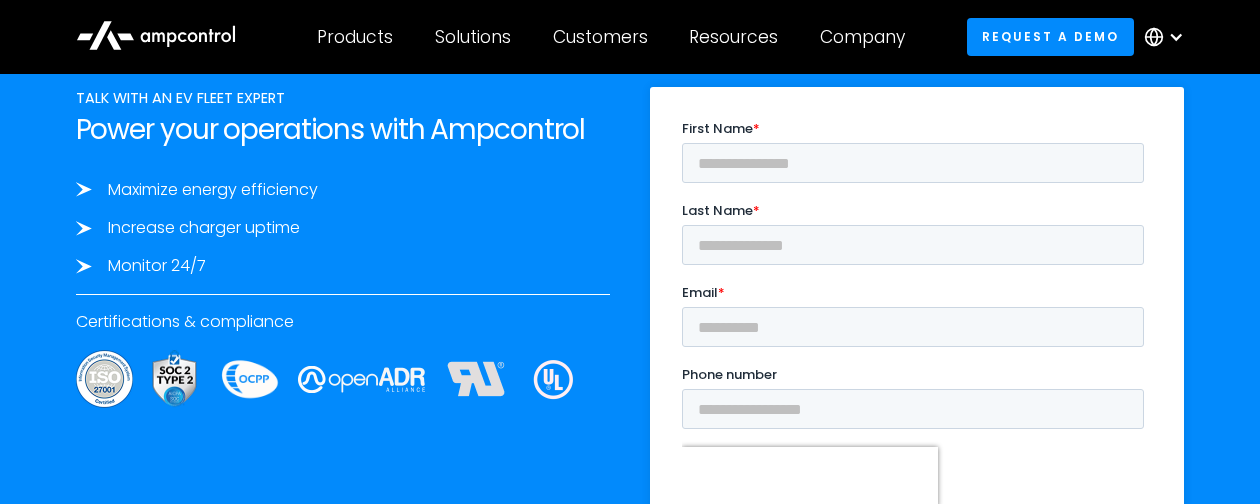 scroll, scrollTop: 3382, scrollLeft: 0, axis: vertical 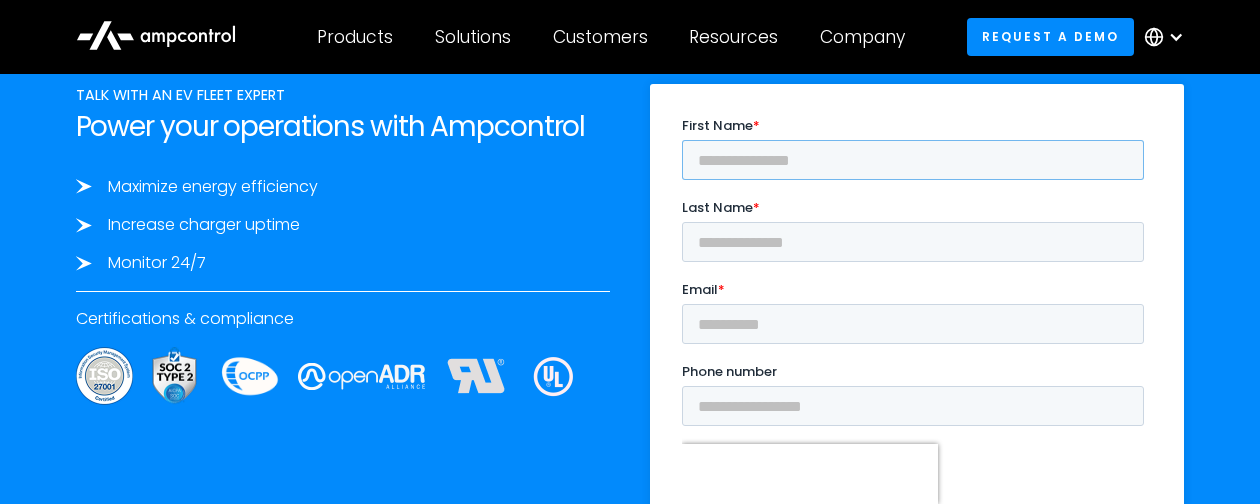 click on "First Name *" at bounding box center (913, 159) 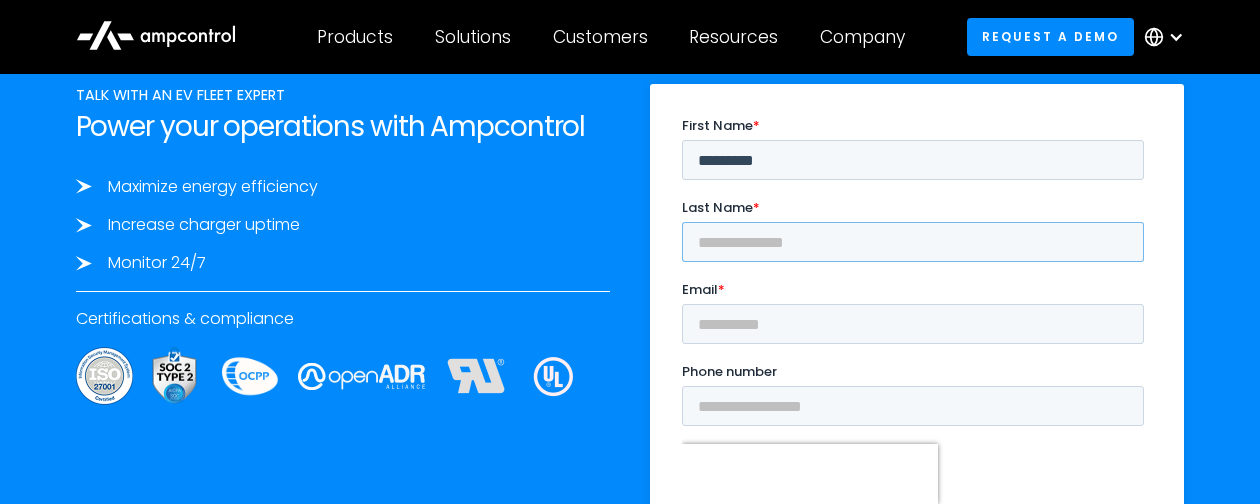 type on "*******" 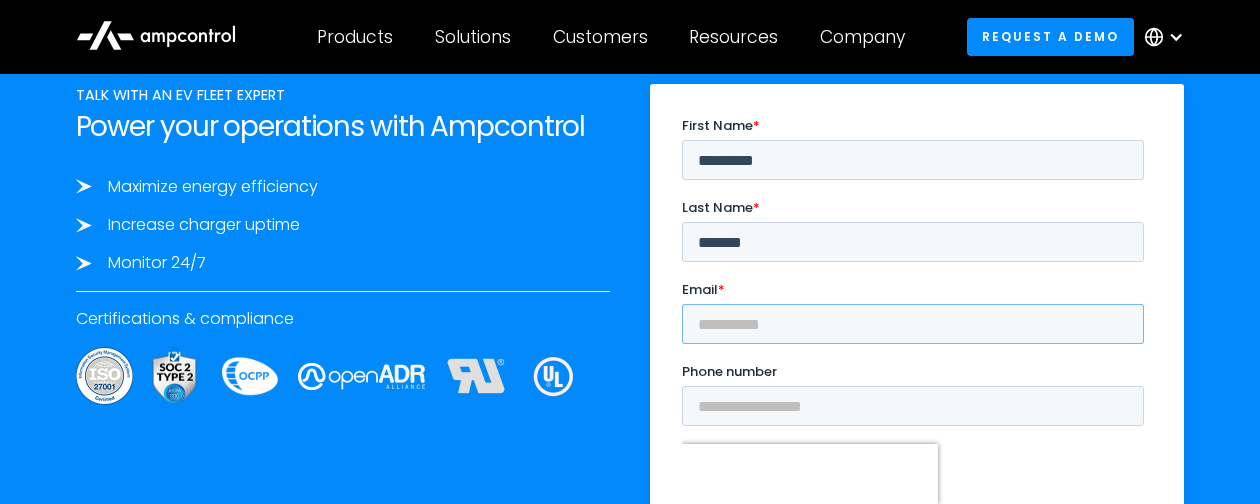 type on "**********" 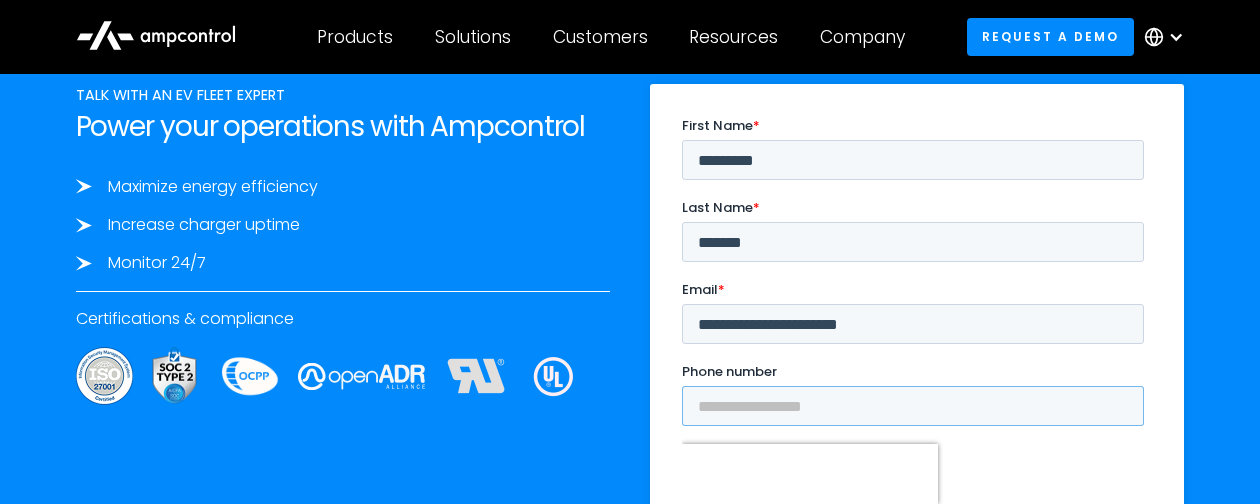 type on "**********" 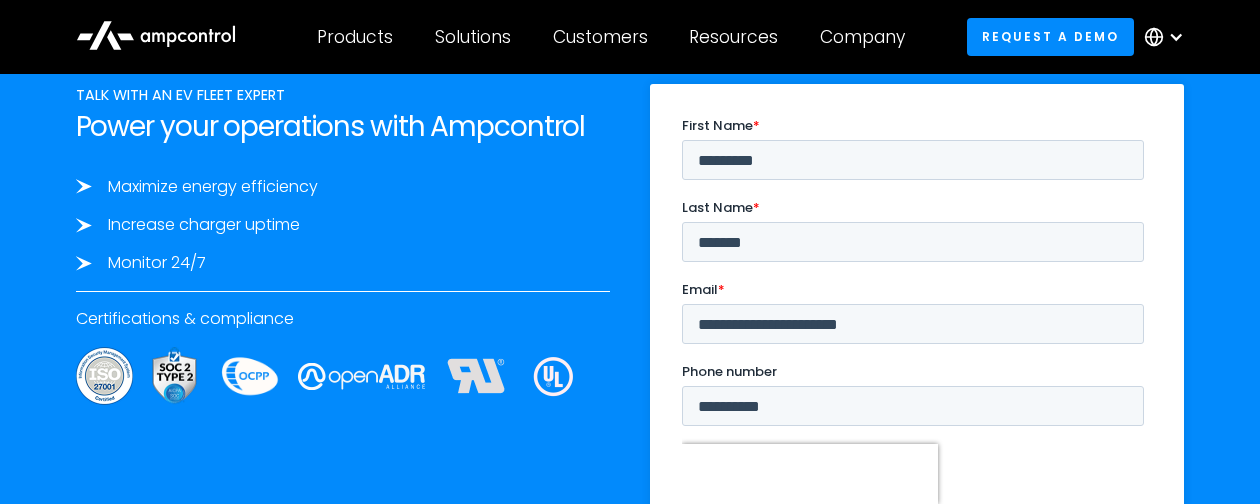click on "******" at bounding box center [721, 557] 